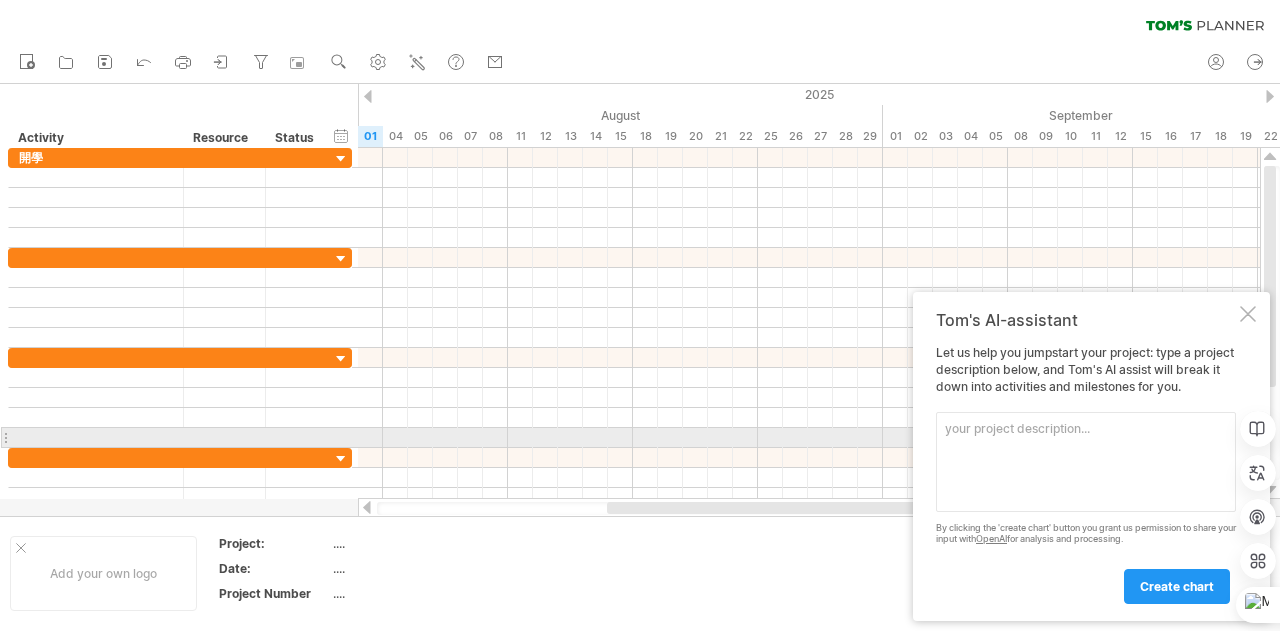 scroll, scrollTop: 0, scrollLeft: 0, axis: both 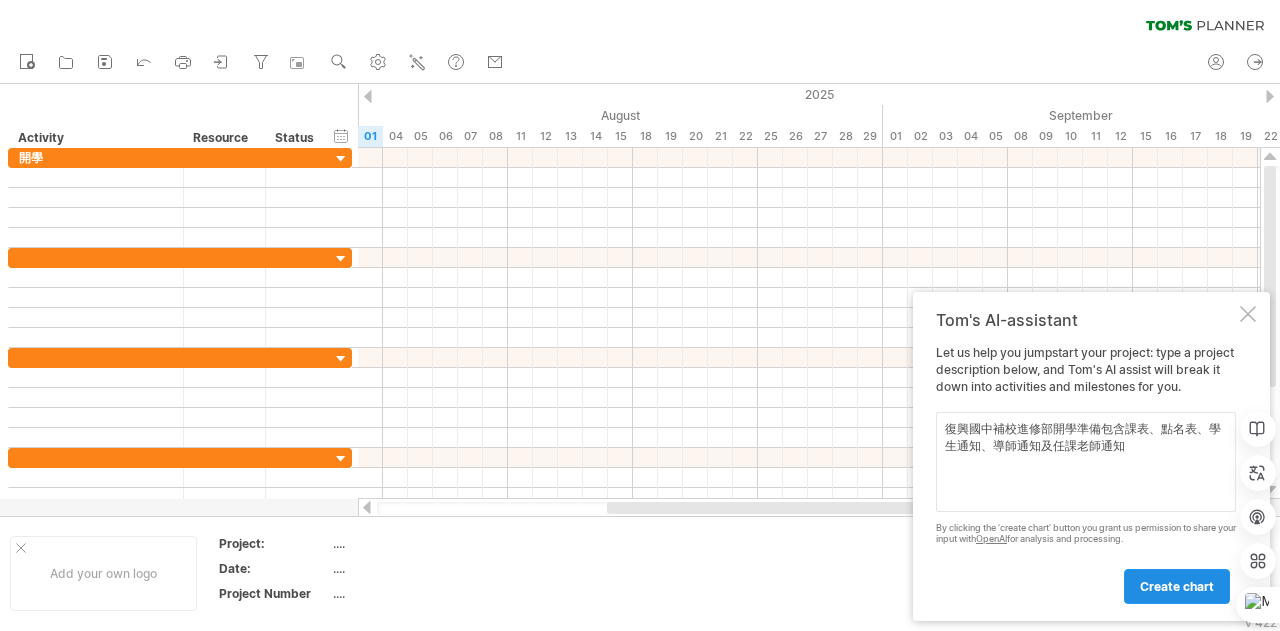 type on "復興國中補校進修部開學準備包含課表、點名表、學生通知、導師通知及任課老師通知" 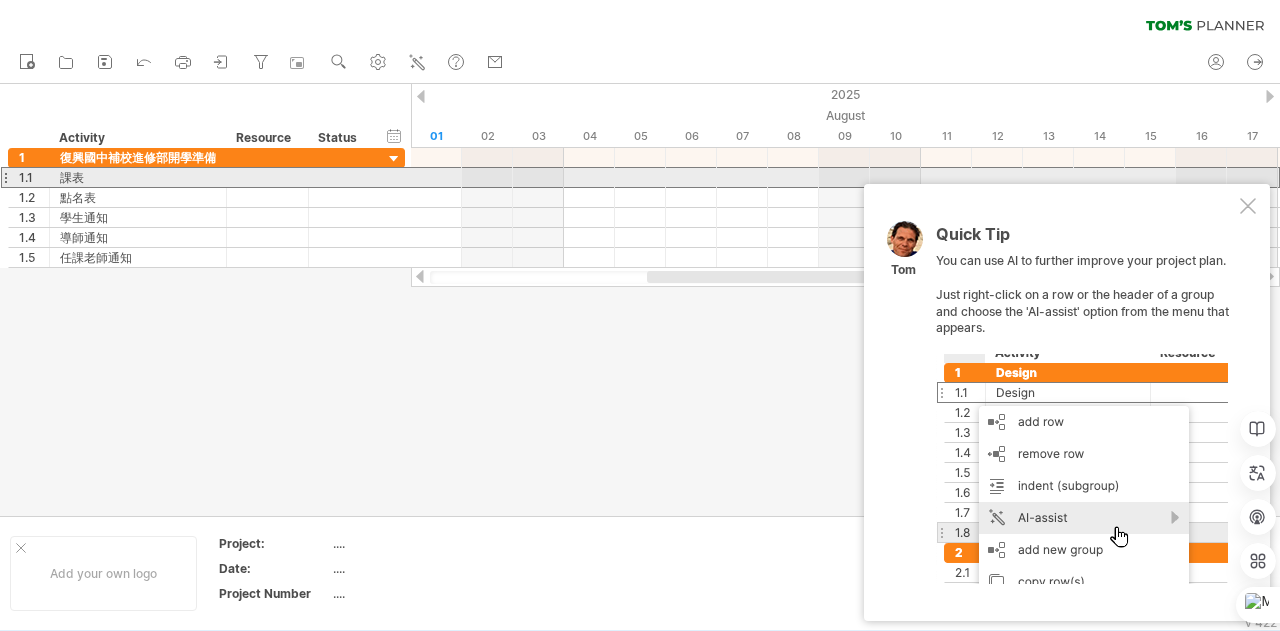 click at bounding box center (5, 177) 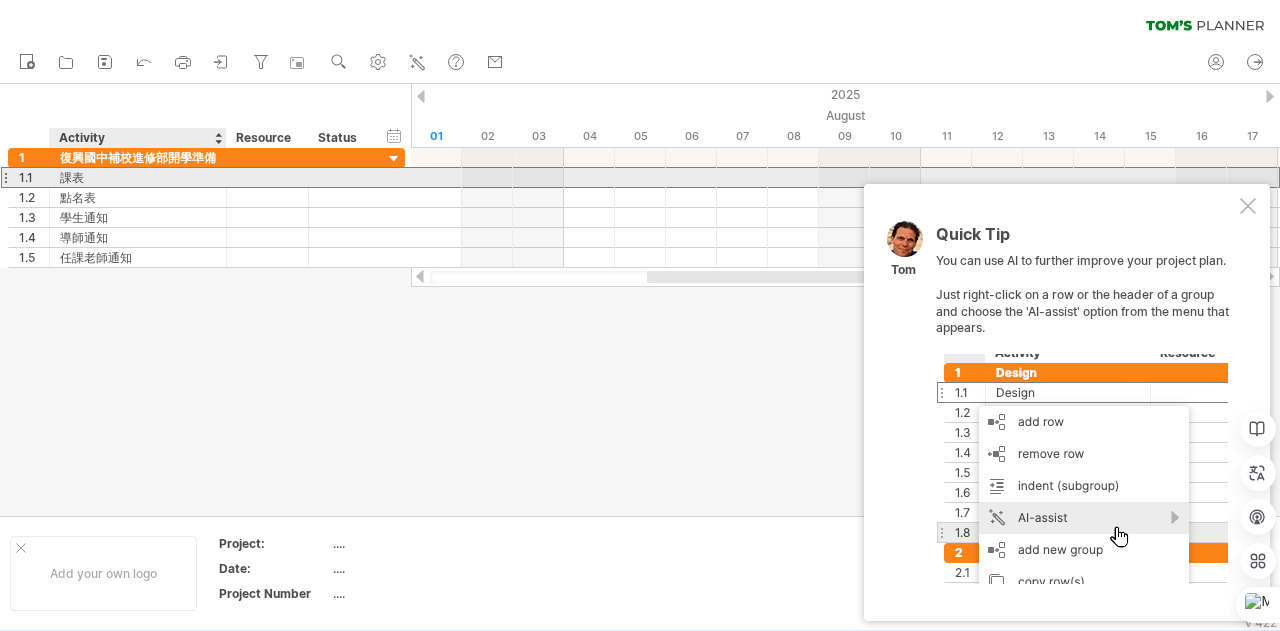 click on "課表" at bounding box center [138, 177] 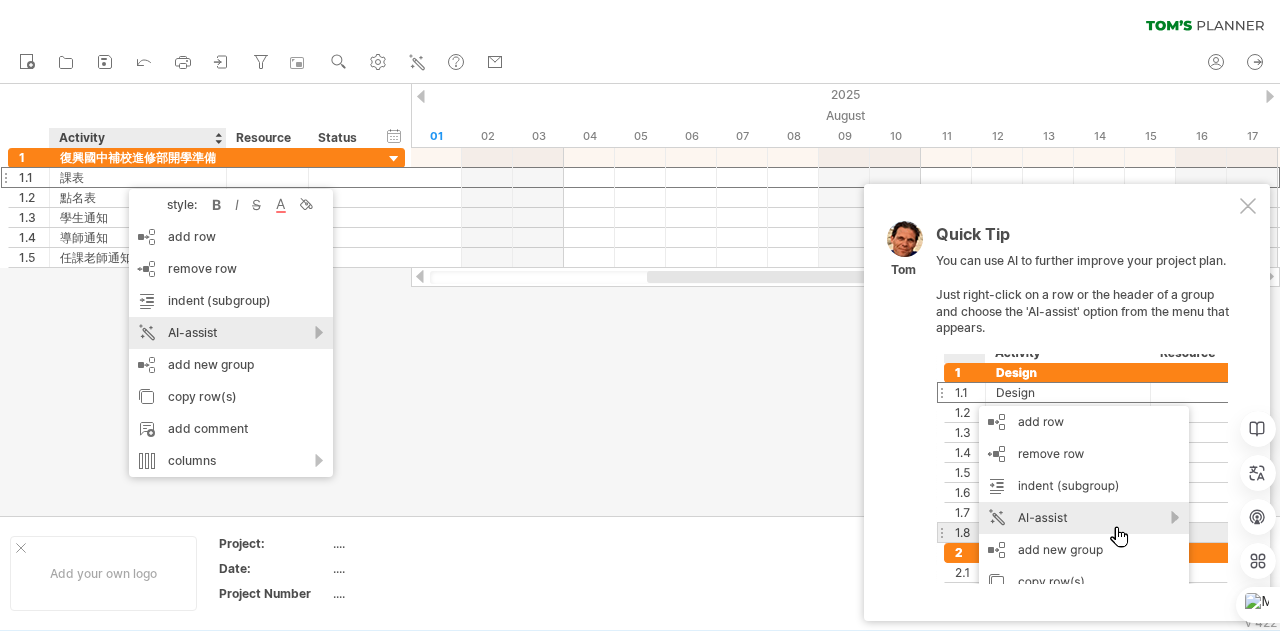 click on "AI-assist" at bounding box center (231, 333) 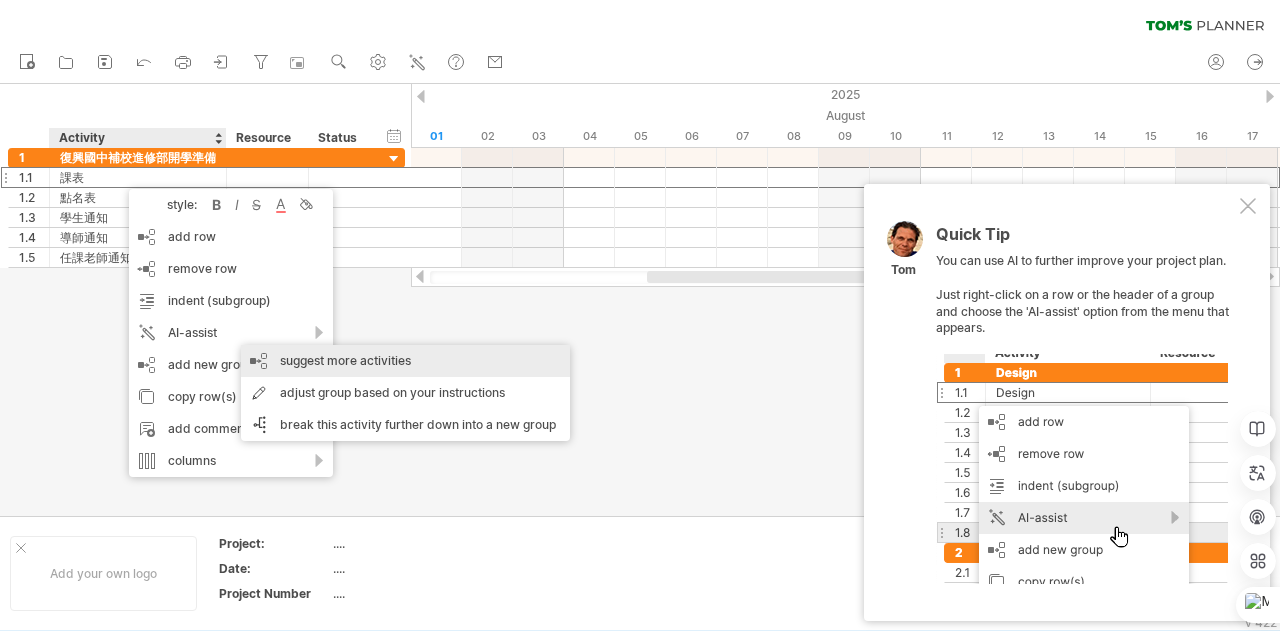 click on "suggest more activities" at bounding box center [405, 361] 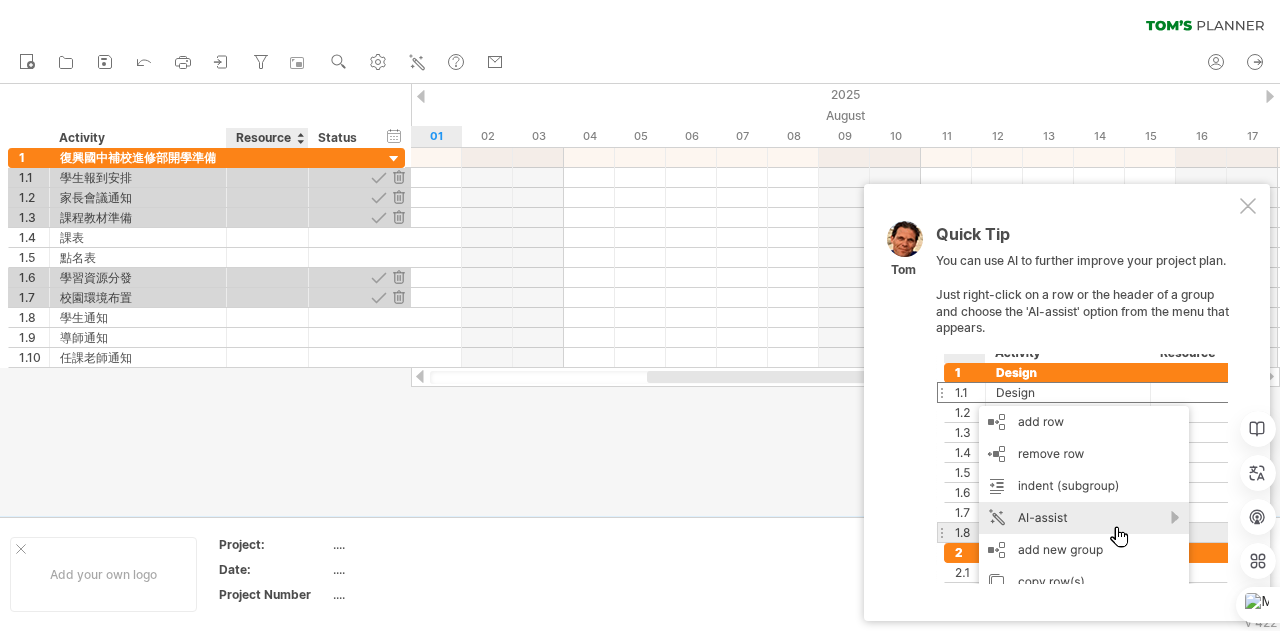 click at bounding box center (640, 300) 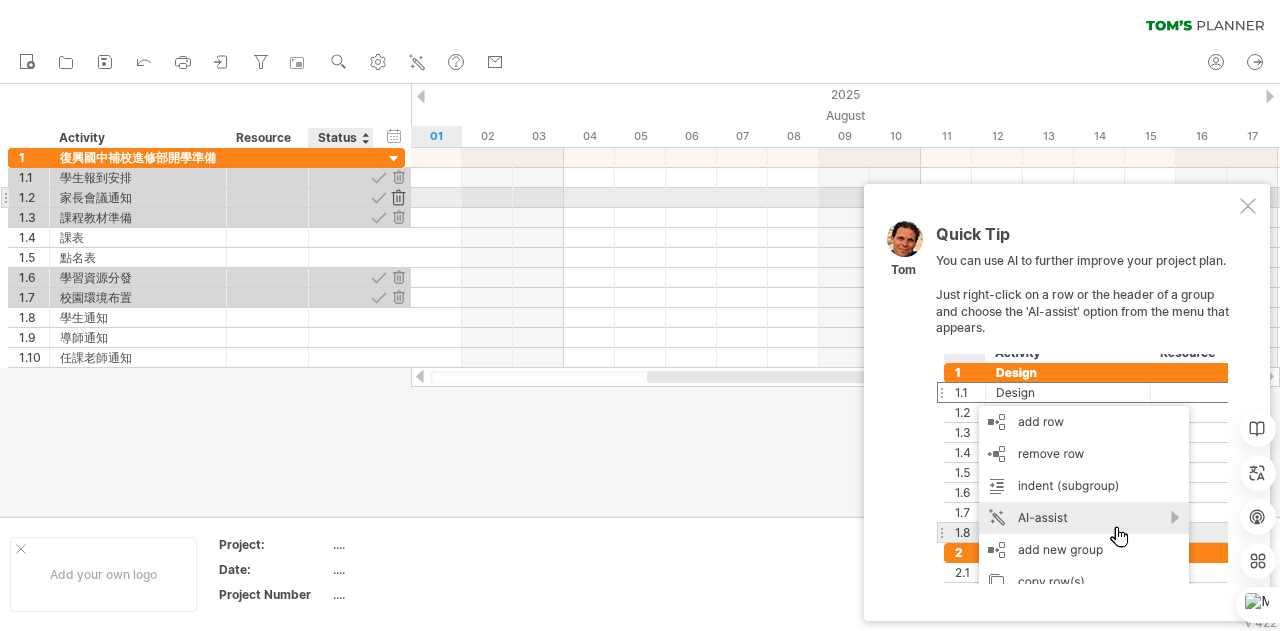click at bounding box center (398, 197) 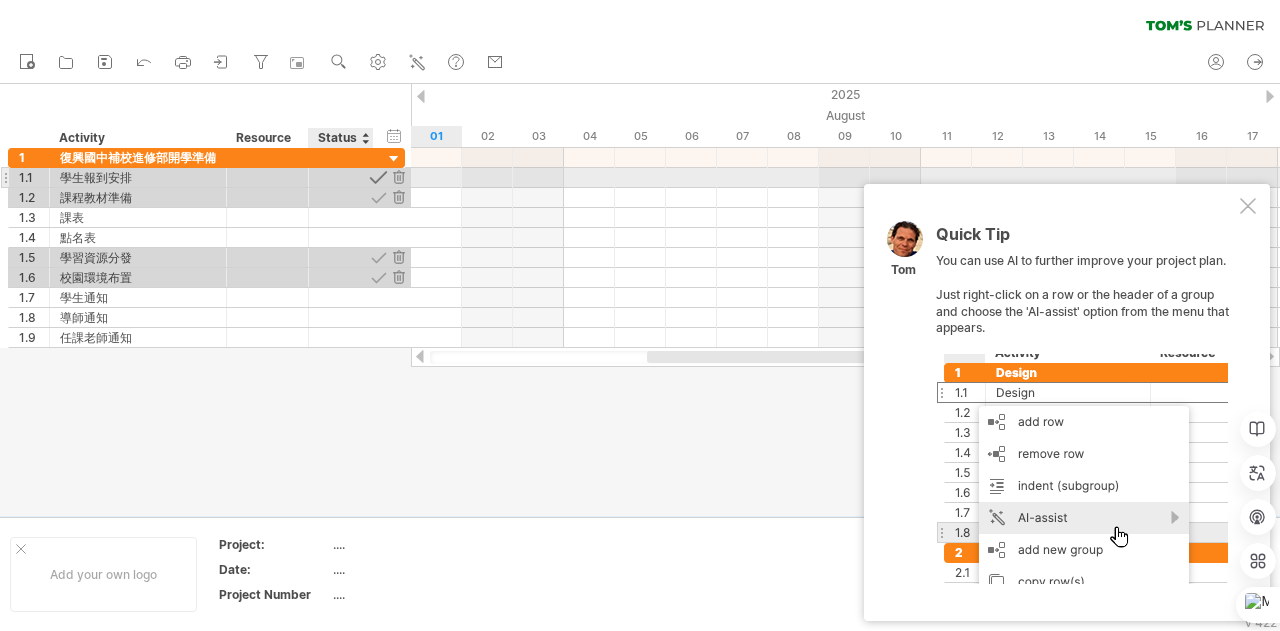click at bounding box center [378, 177] 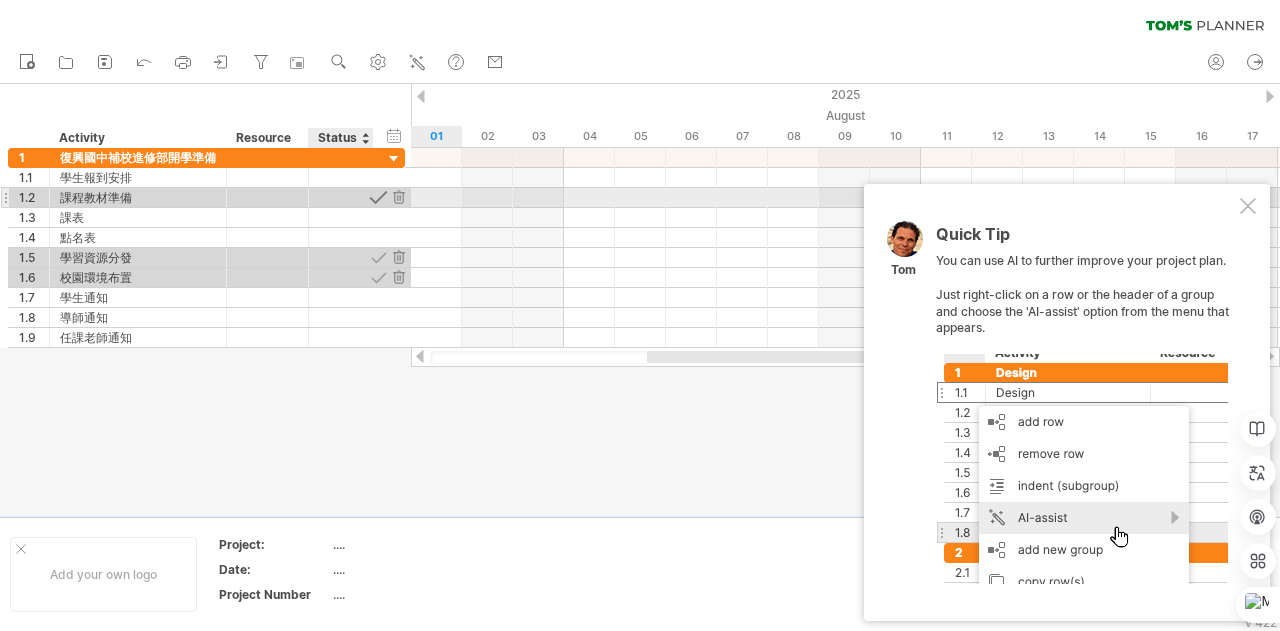click at bounding box center [378, 197] 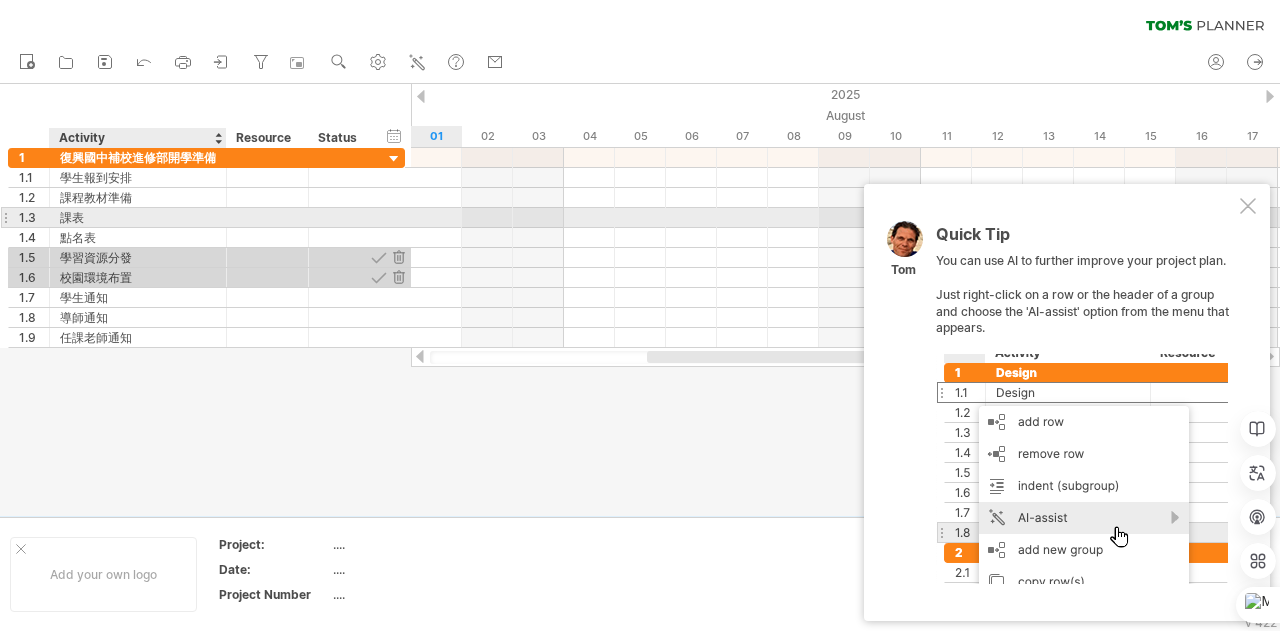 click on "課表" at bounding box center [138, 217] 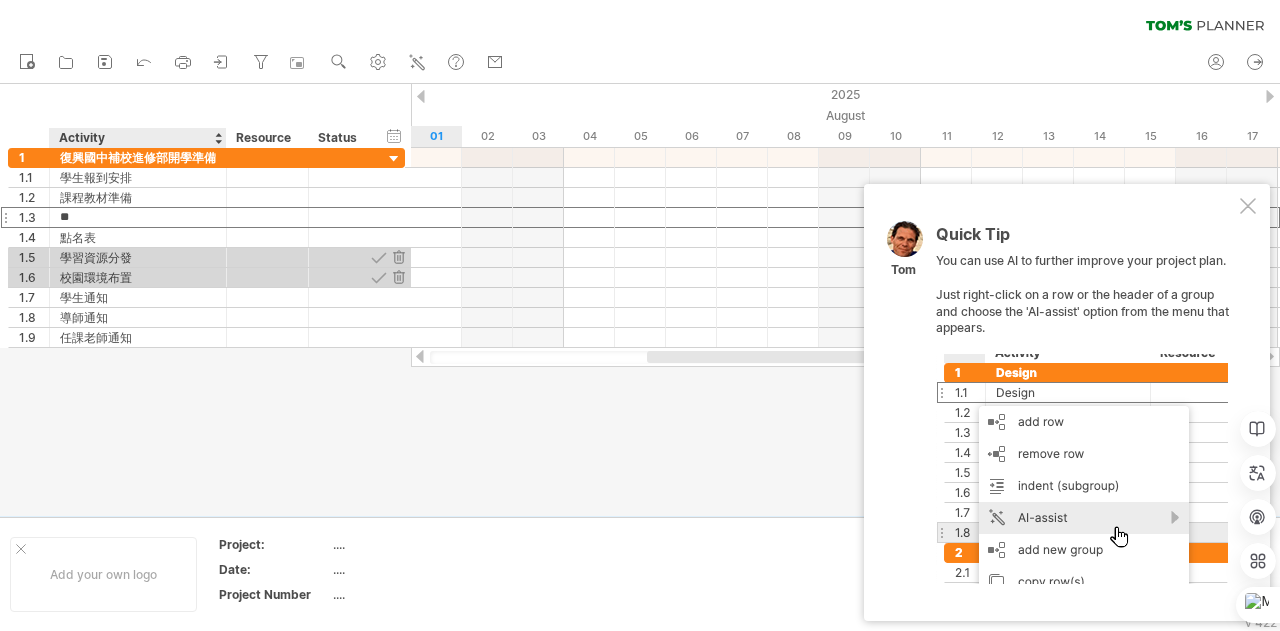 click at bounding box center [640, 300] 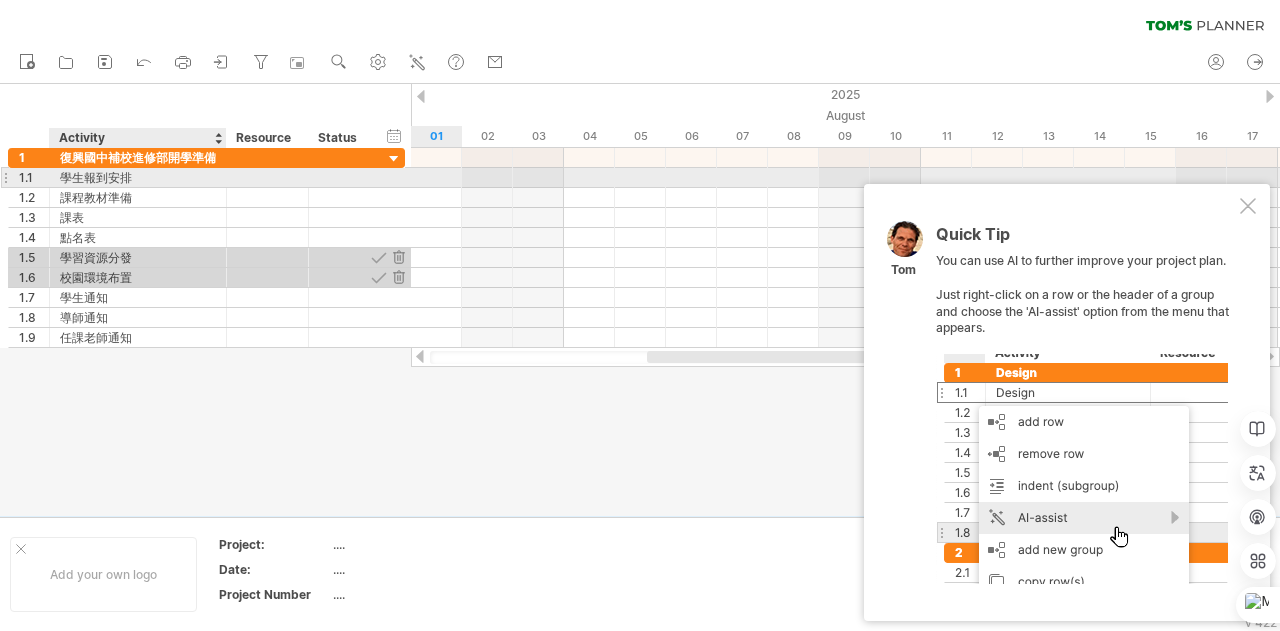 click on "學生報到安排" at bounding box center (138, 177) 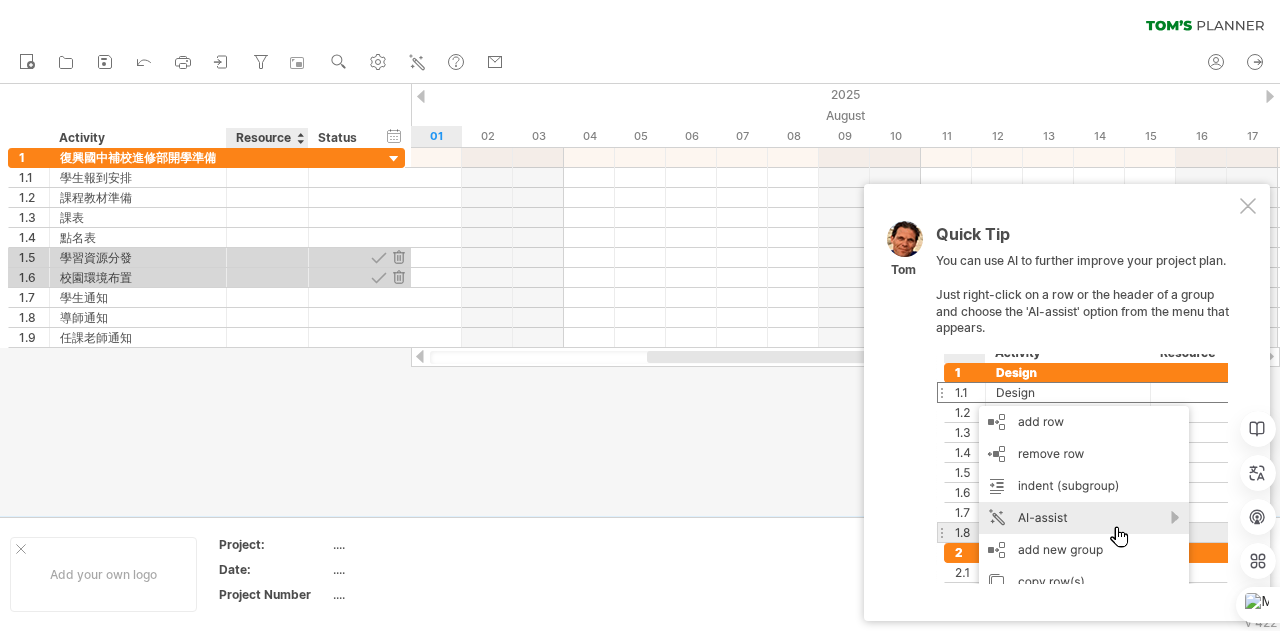 click at bounding box center [640, 300] 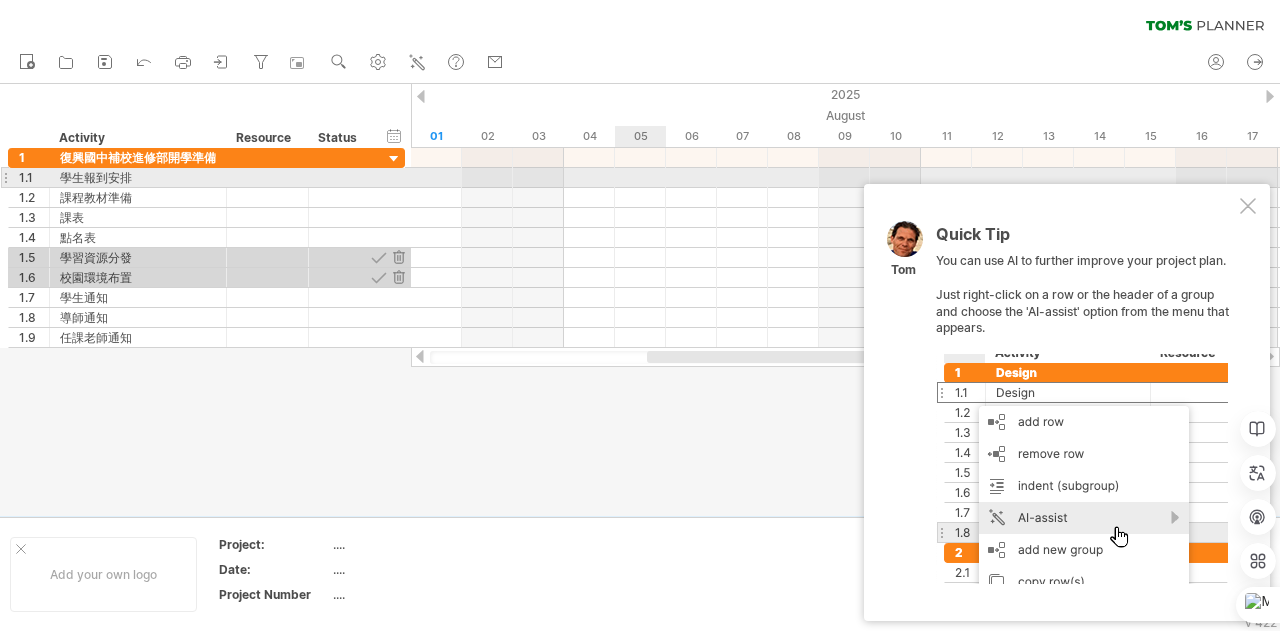 click at bounding box center (845, 178) 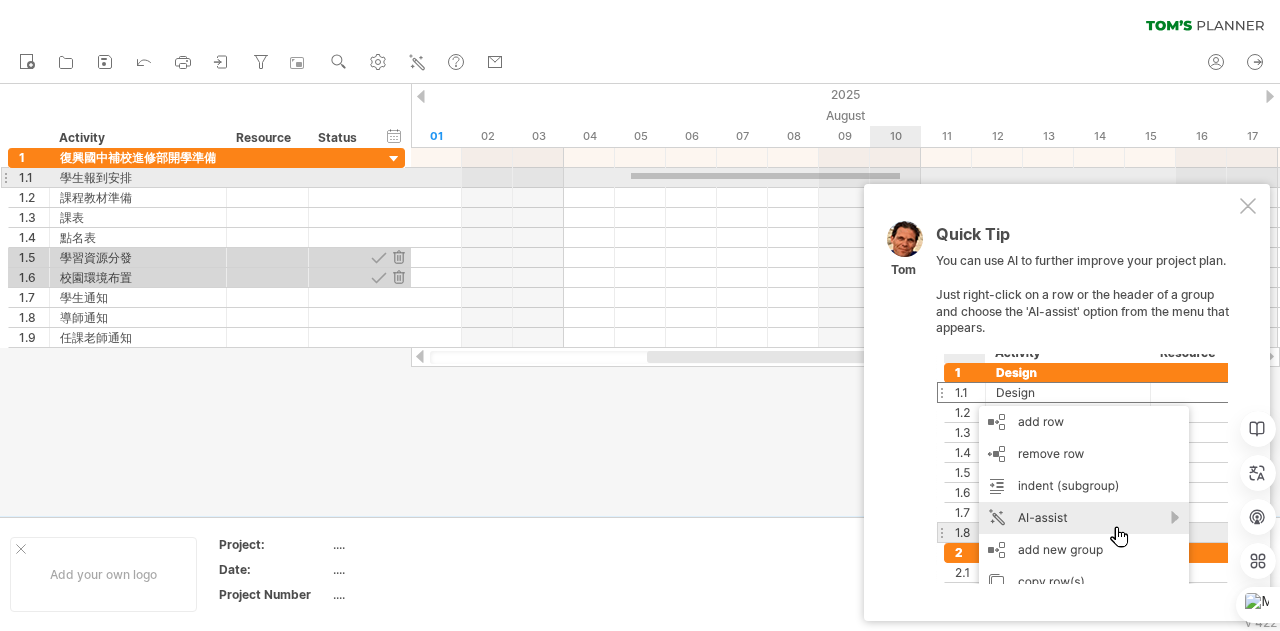 drag, startPoint x: 631, startPoint y: 179, endPoint x: 900, endPoint y: 173, distance: 269.0669 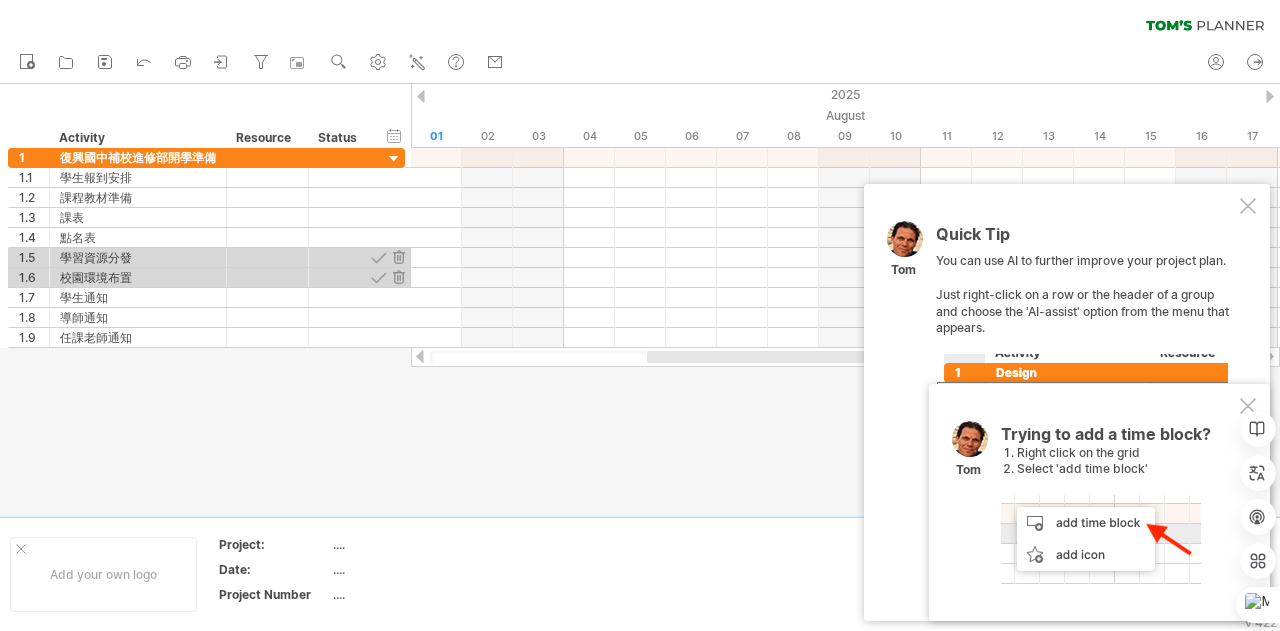 click at bounding box center [752, 574] 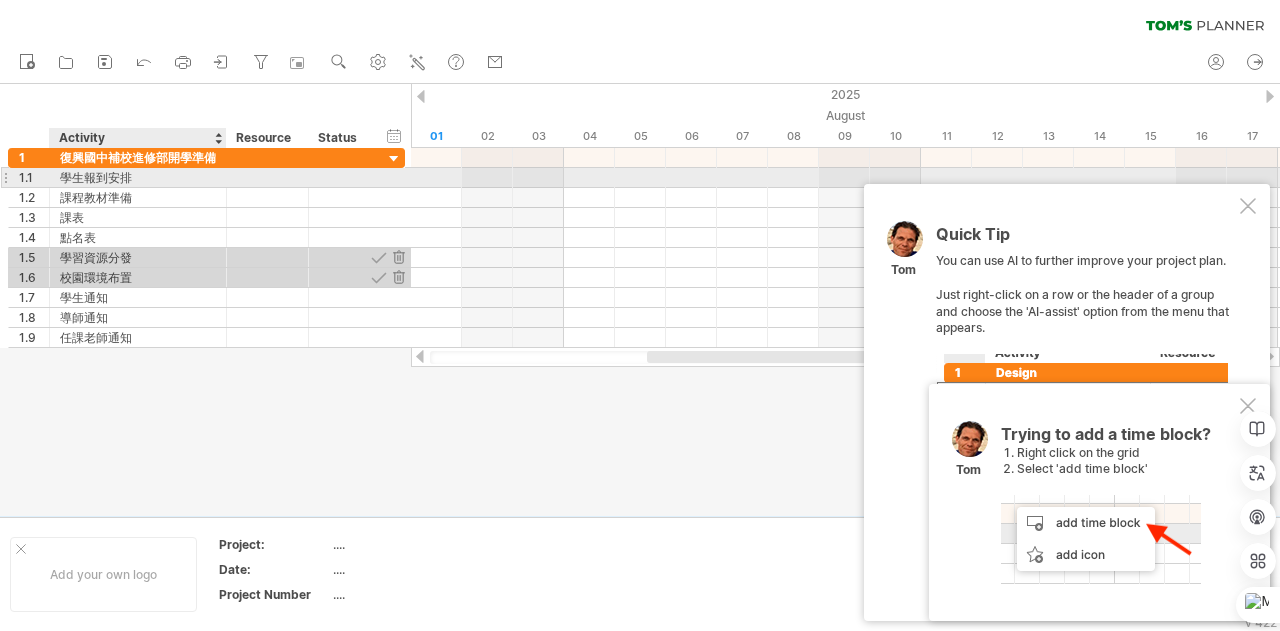 click on "學生報到安排" at bounding box center [138, 177] 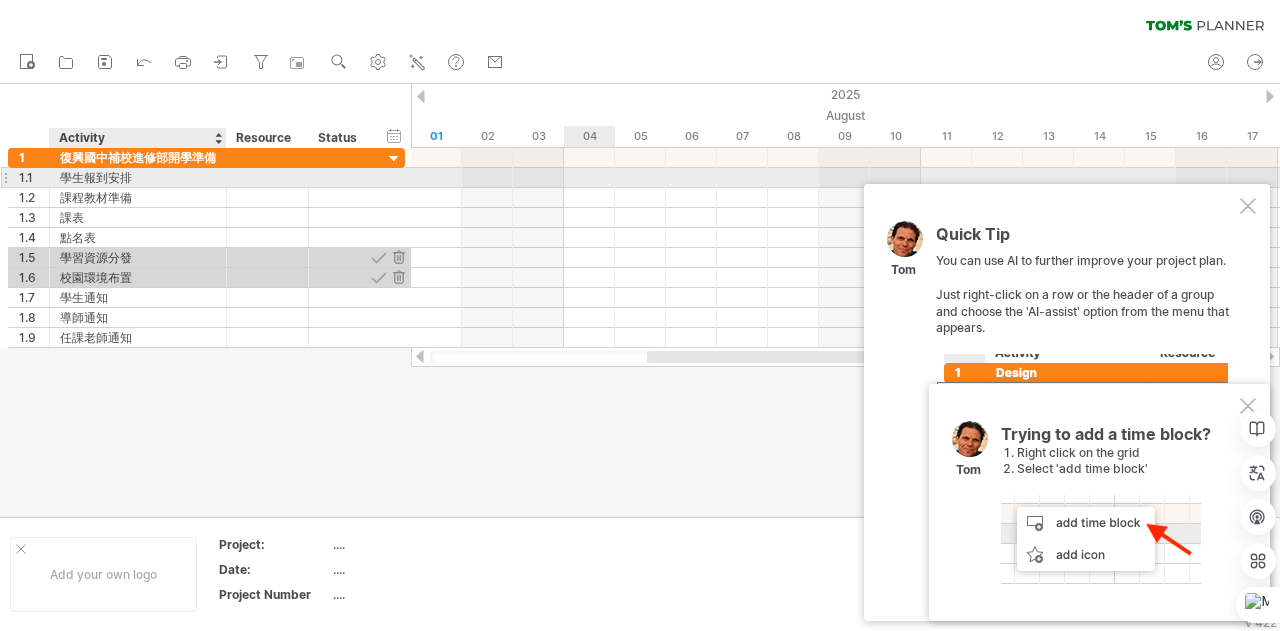 click at bounding box center (845, 178) 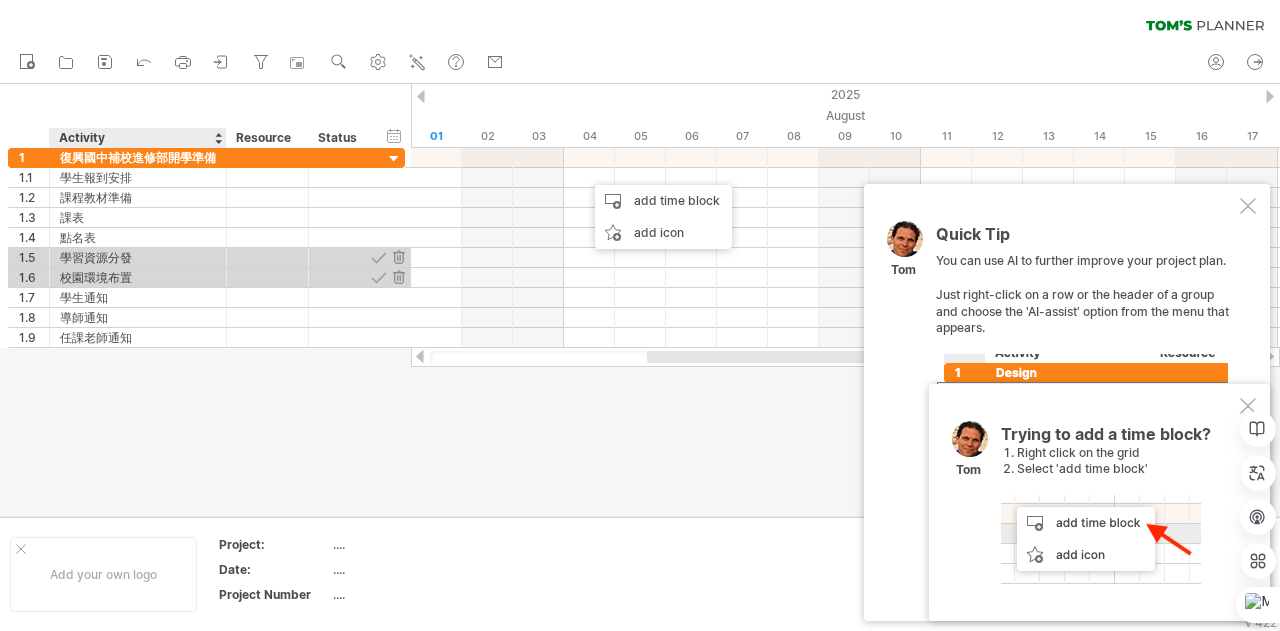 click at bounding box center (640, 300) 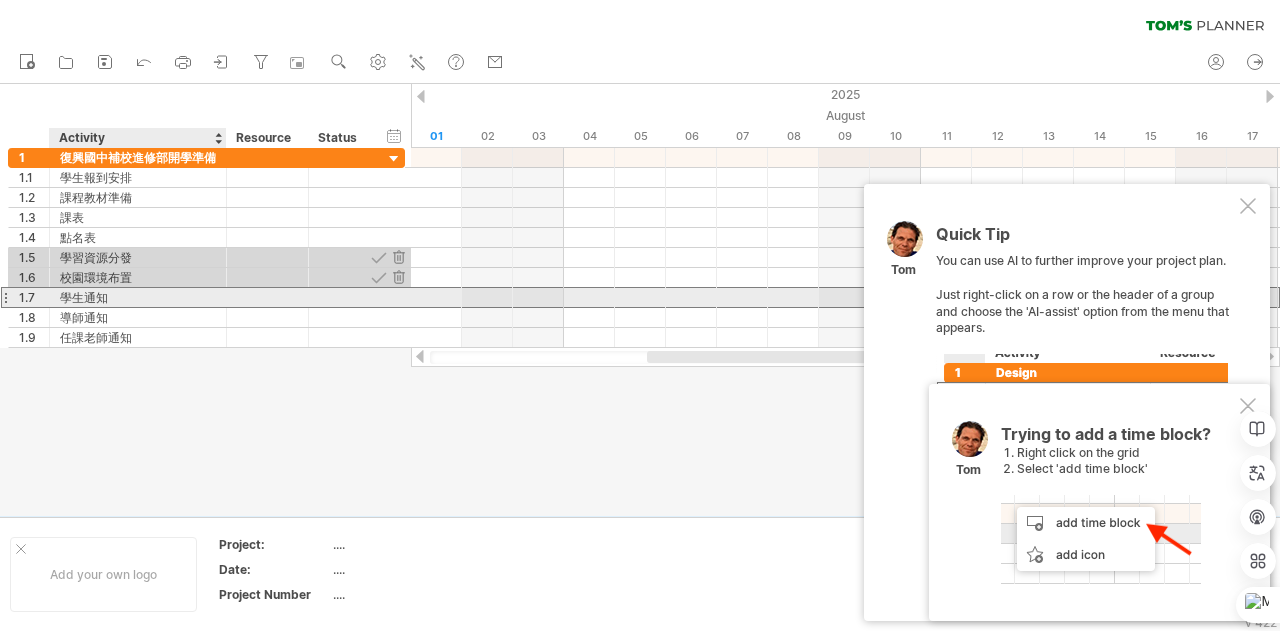 click on "學生通知" at bounding box center [138, 297] 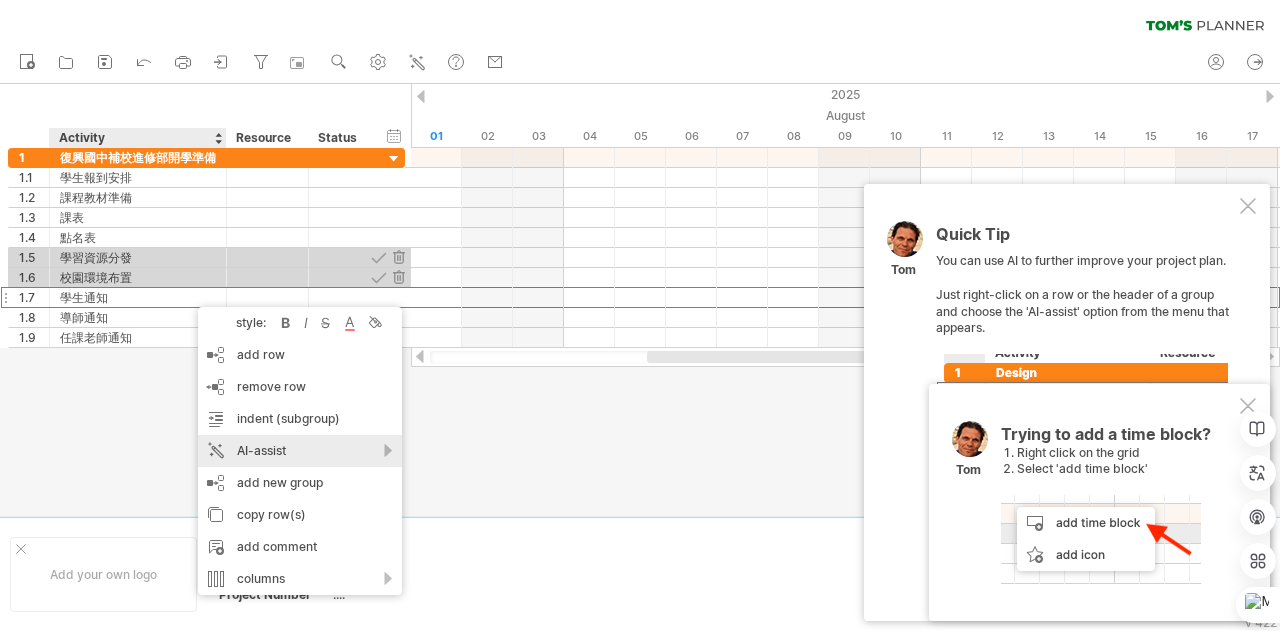 click on "AI-assist" at bounding box center [300, 451] 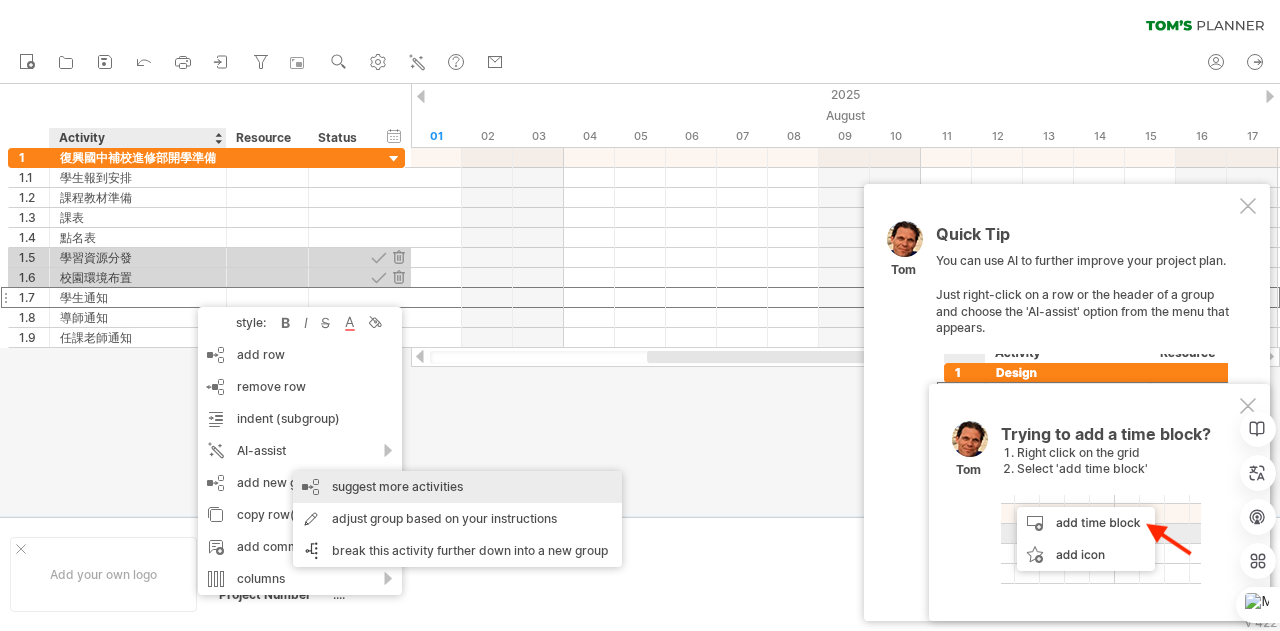 click on "suggest more activities" at bounding box center (457, 487) 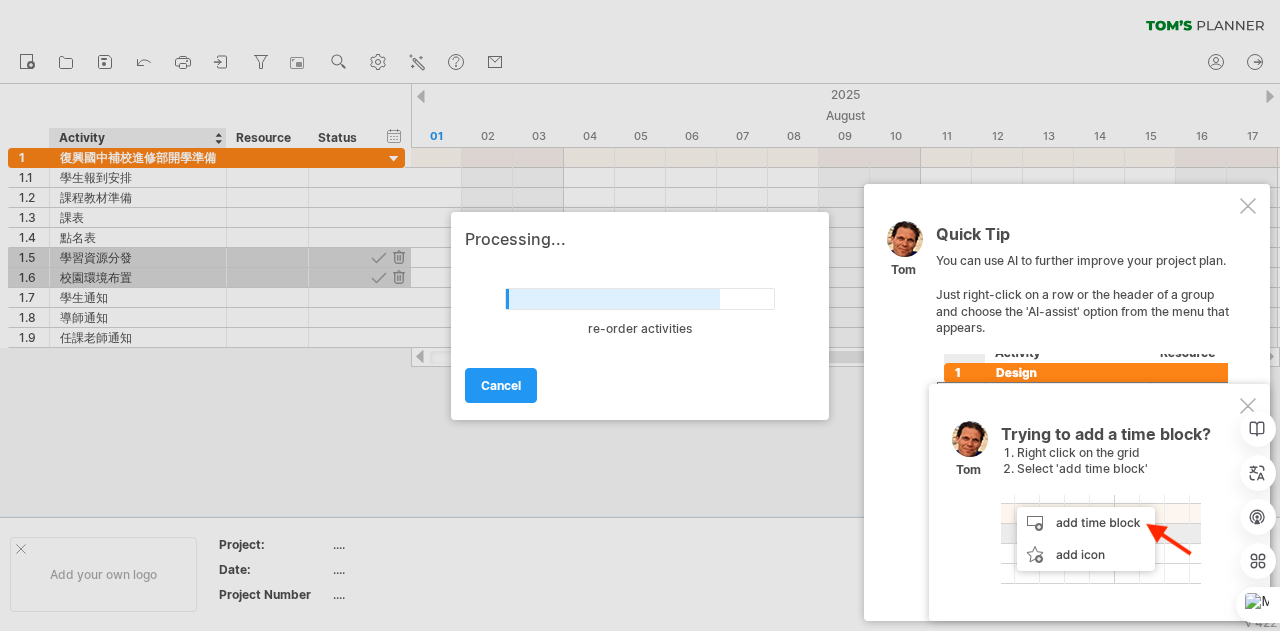 click at bounding box center [1248, 206] 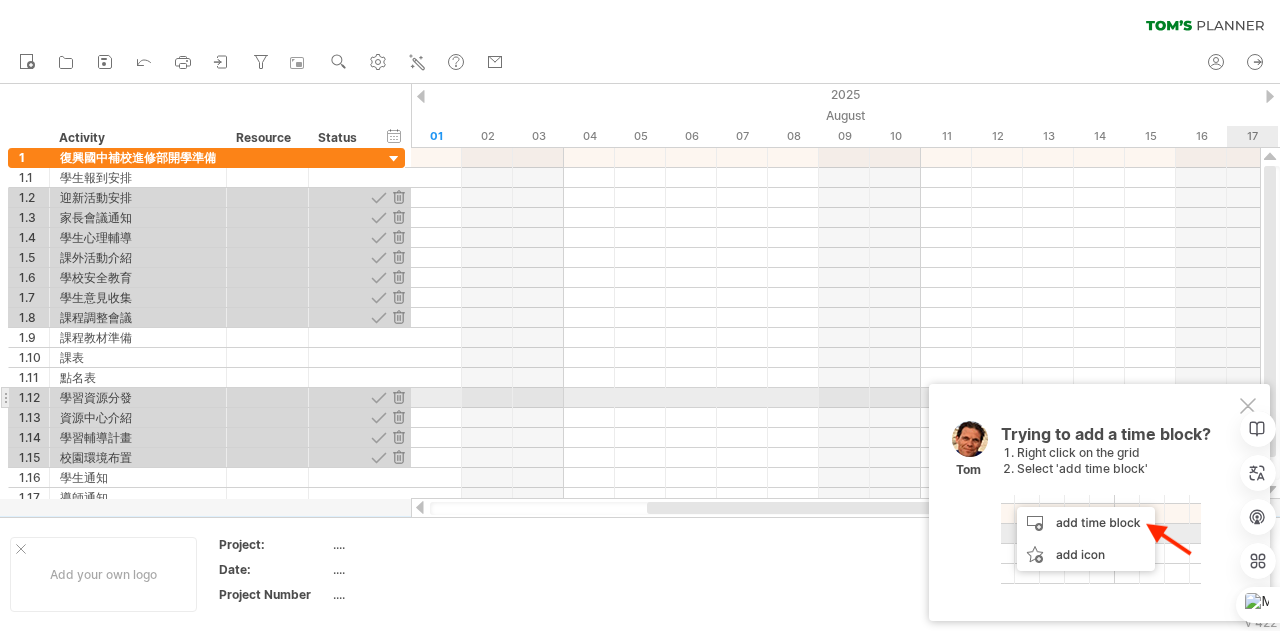 click on "Trying to add a time block? Right click on the grid Select 'add time block'   [NAME]" at bounding box center [1099, 502] 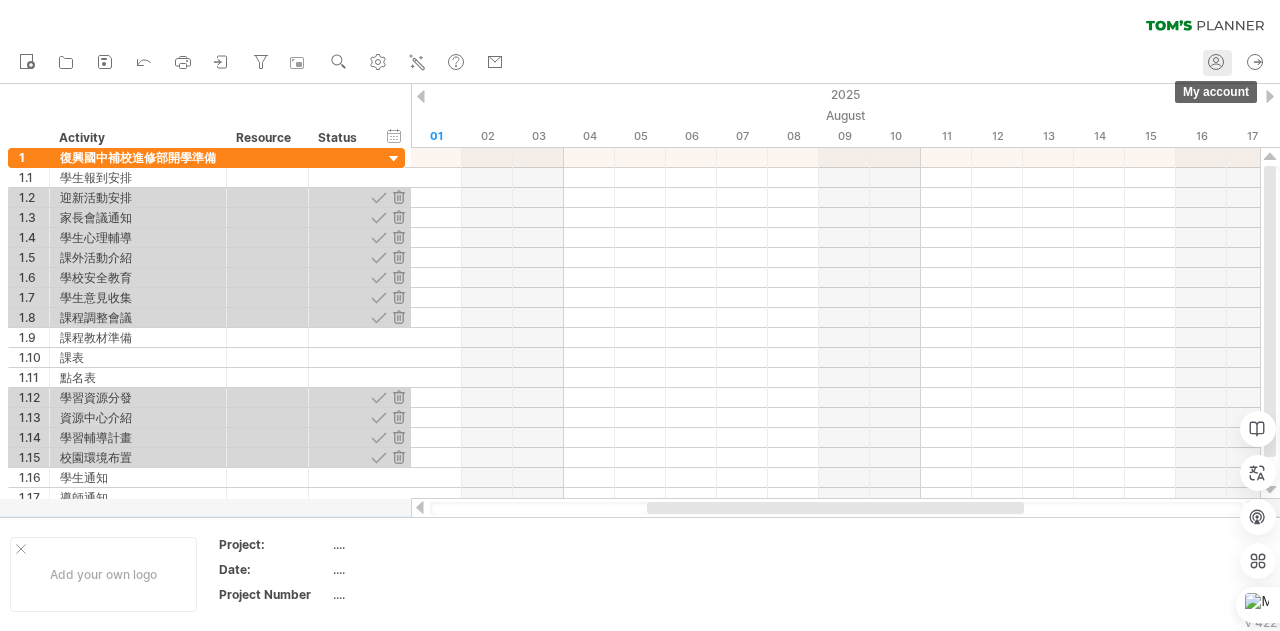 click 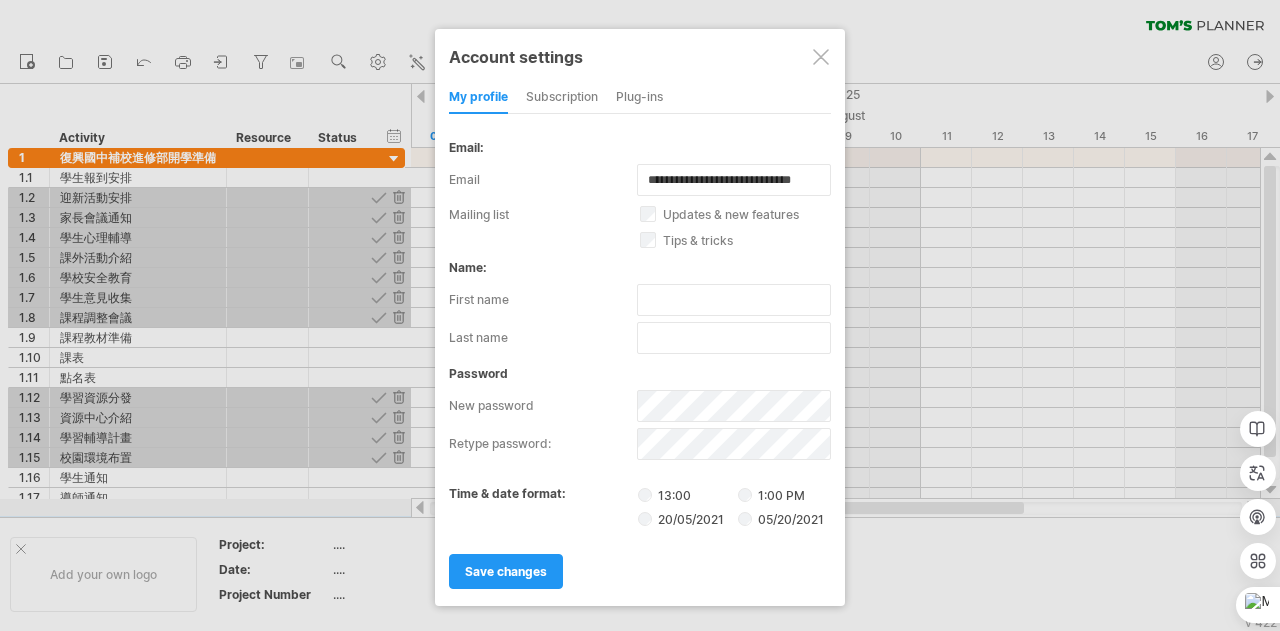 click at bounding box center [821, 57] 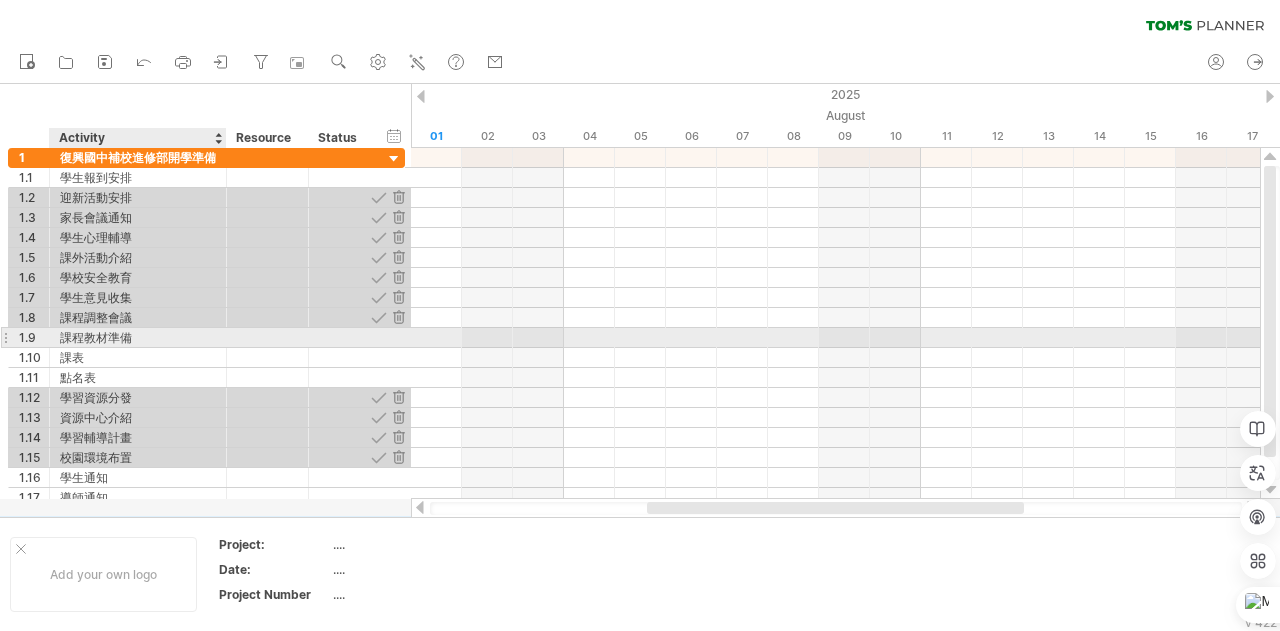 click on "課程教材準備" at bounding box center (138, 337) 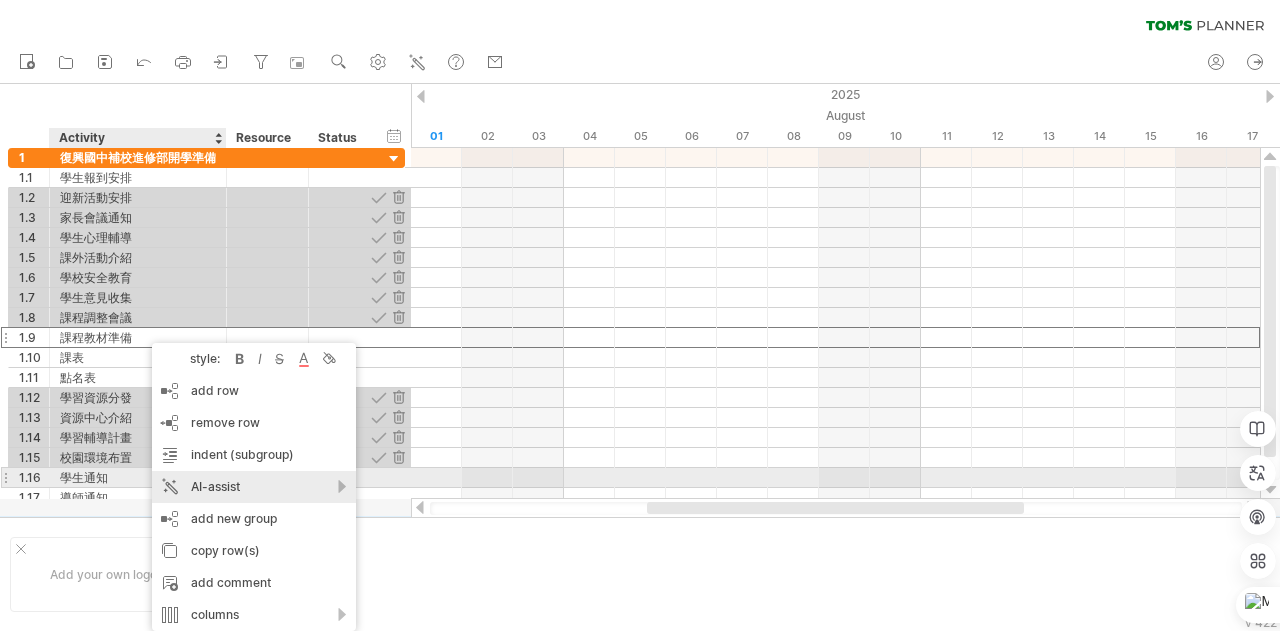 click on "AI-assist" at bounding box center (254, 487) 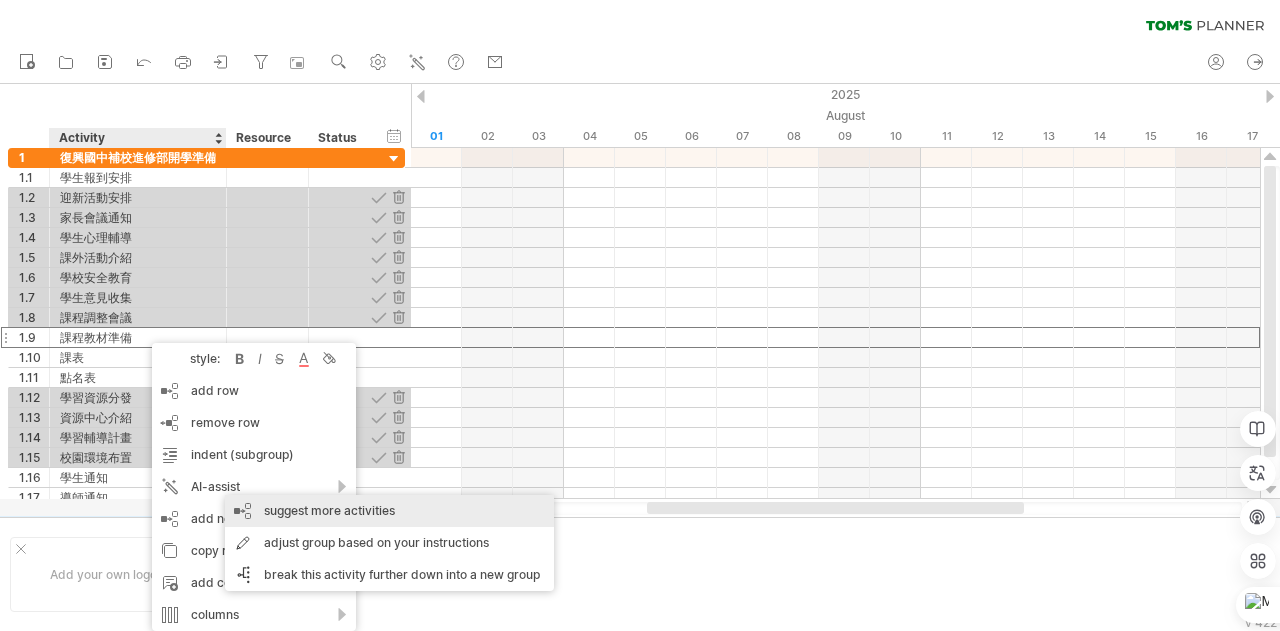 click on "suggest more activities" at bounding box center (389, 511) 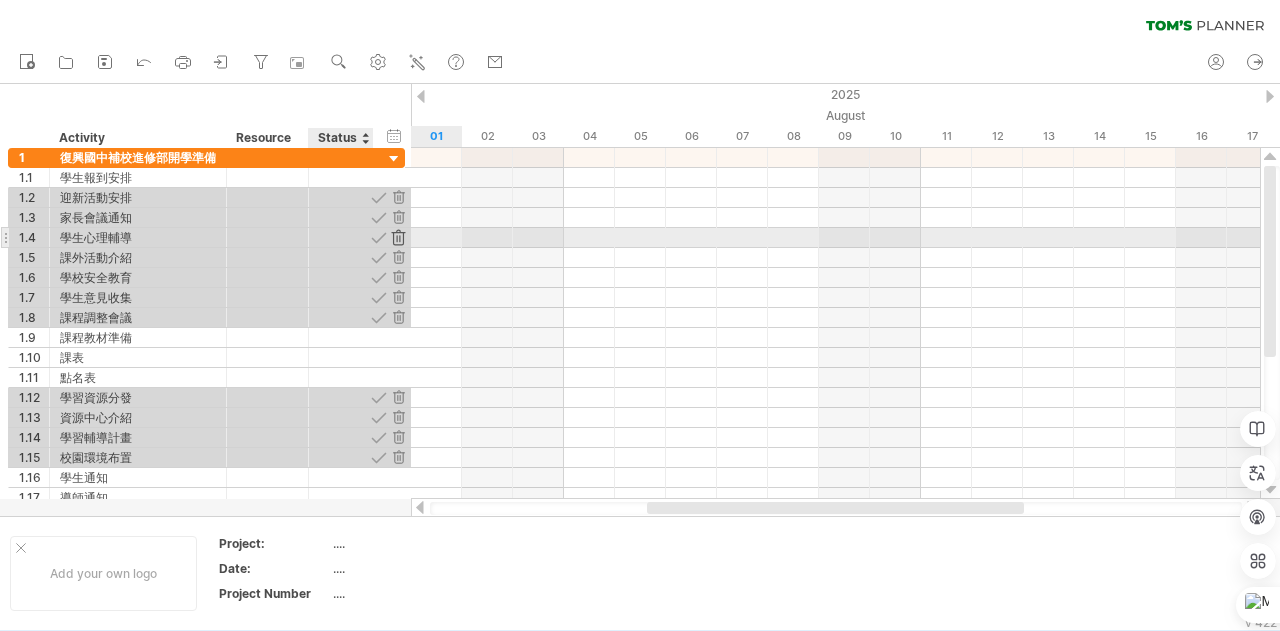 click at bounding box center [398, 237] 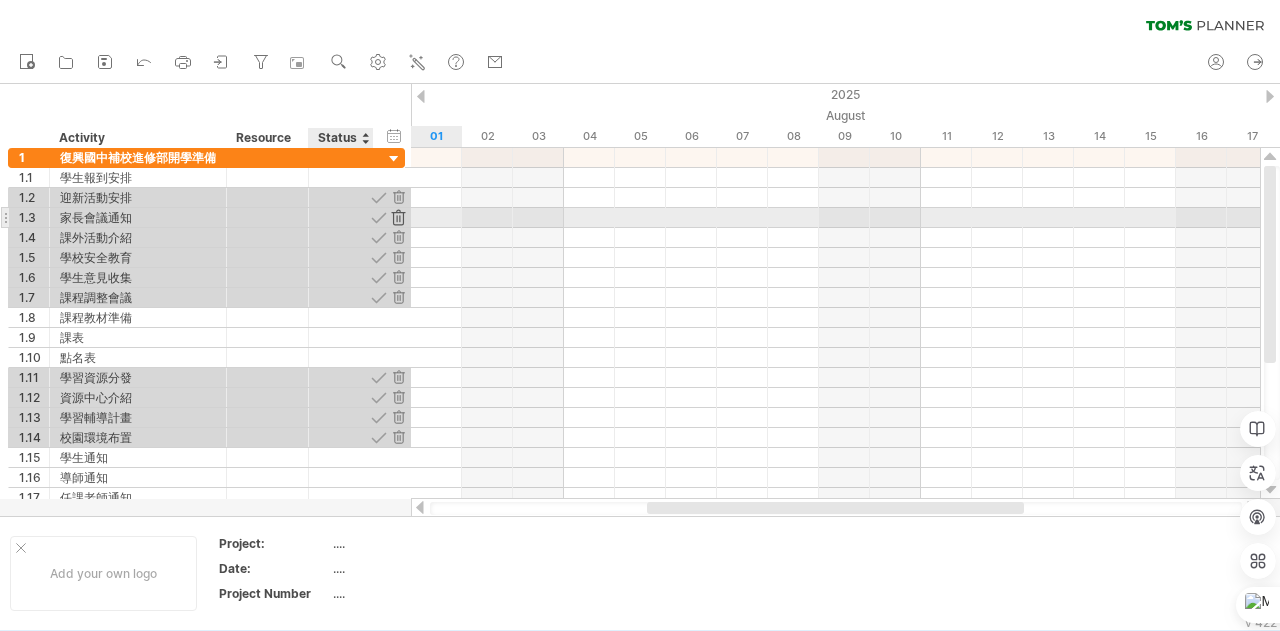 click at bounding box center (398, 217) 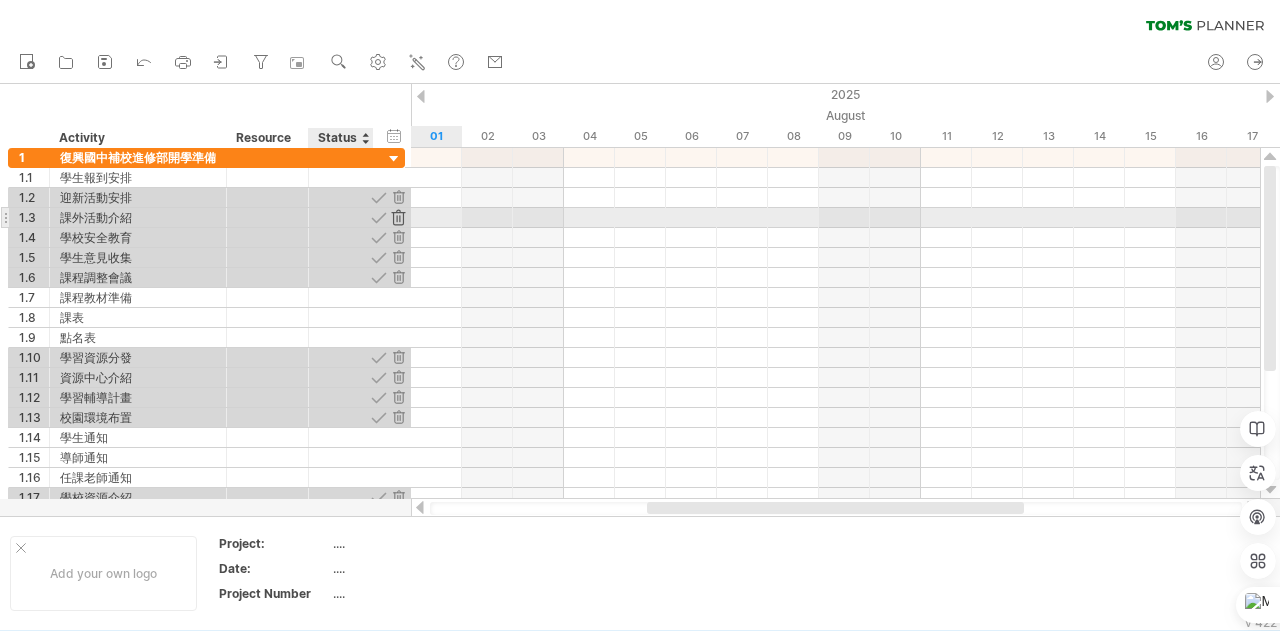 click at bounding box center [398, 217] 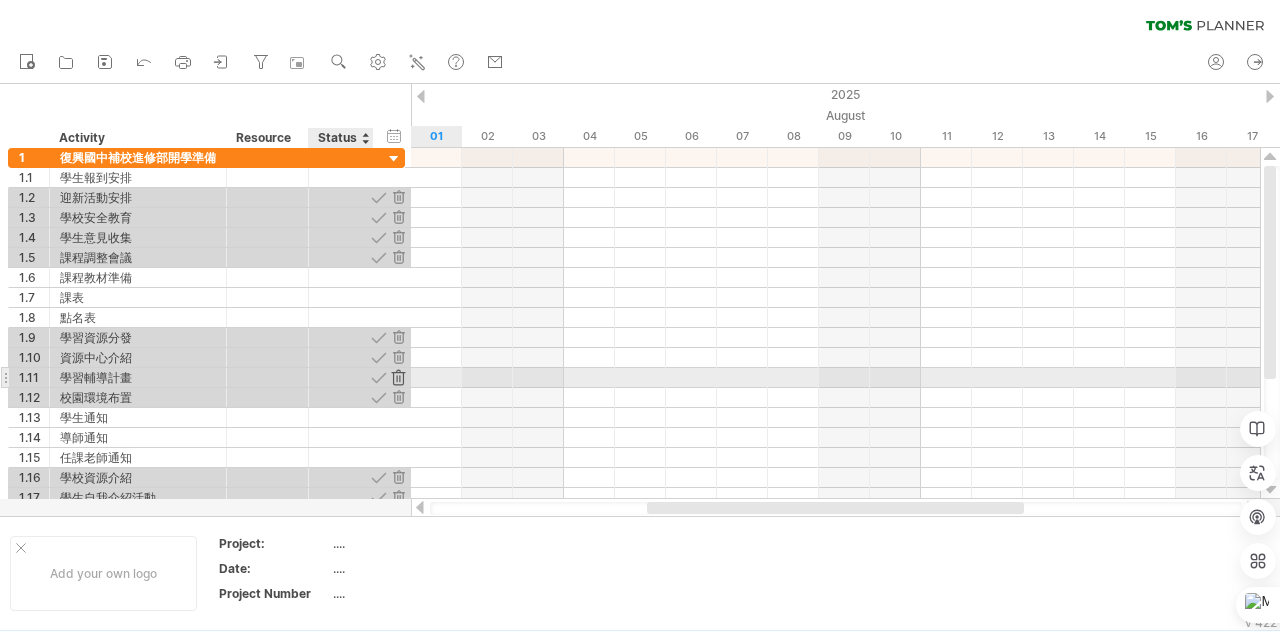 click at bounding box center [398, 377] 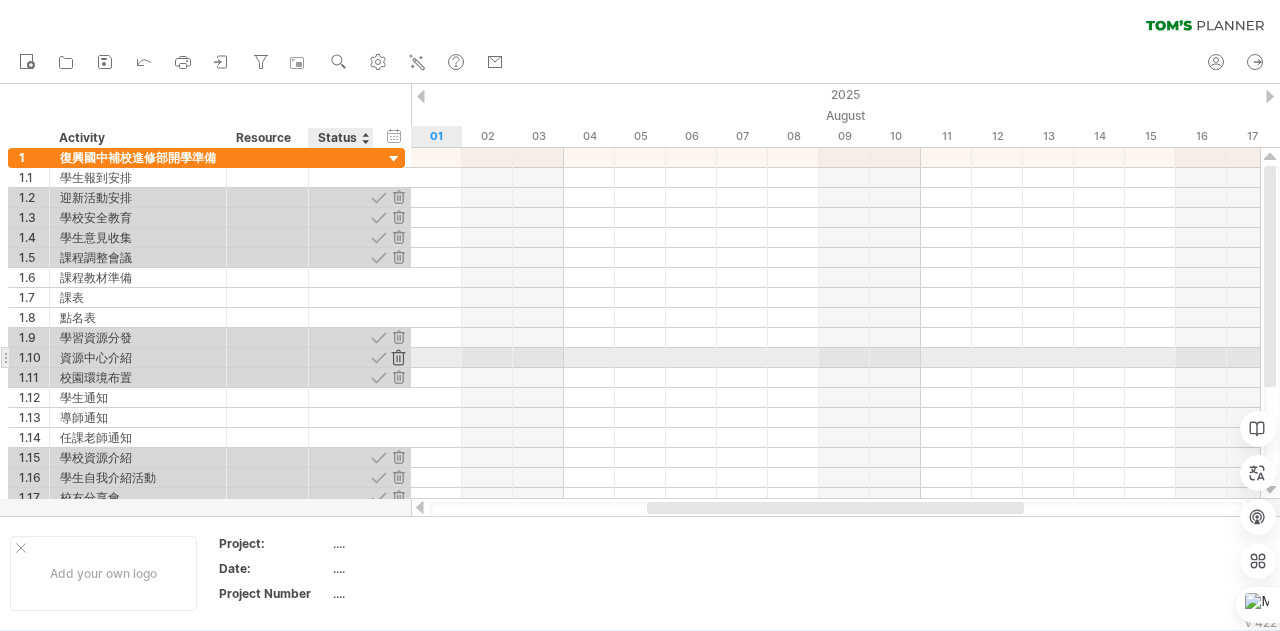 click at bounding box center (398, 357) 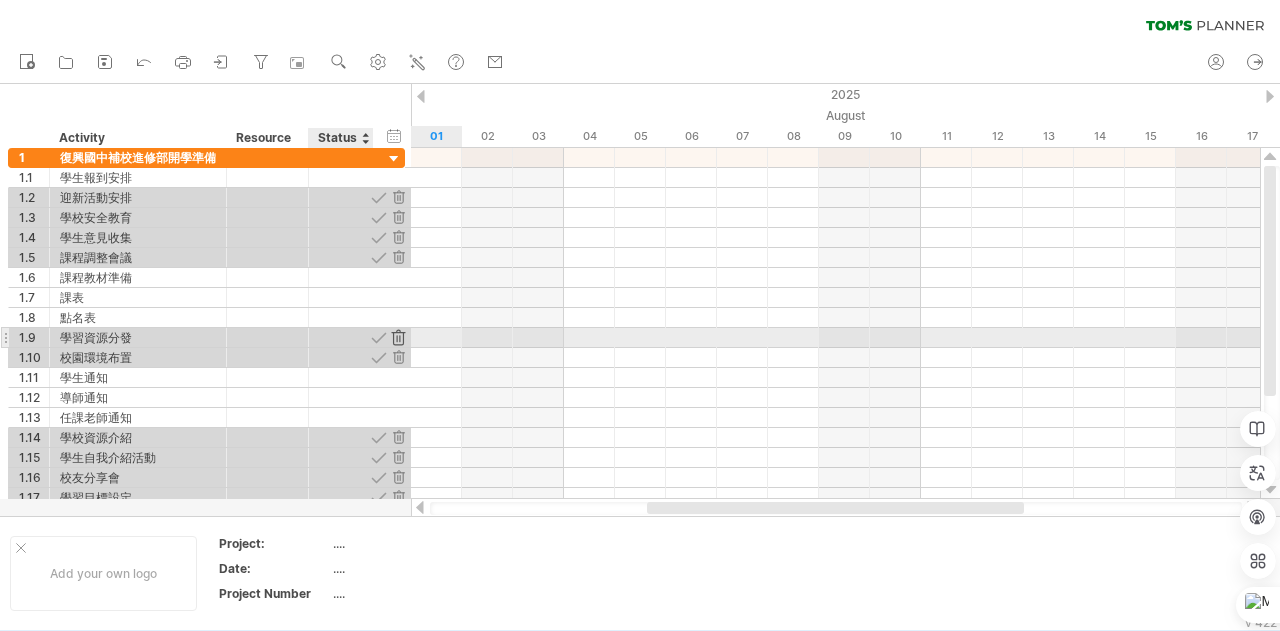 click at bounding box center (398, 337) 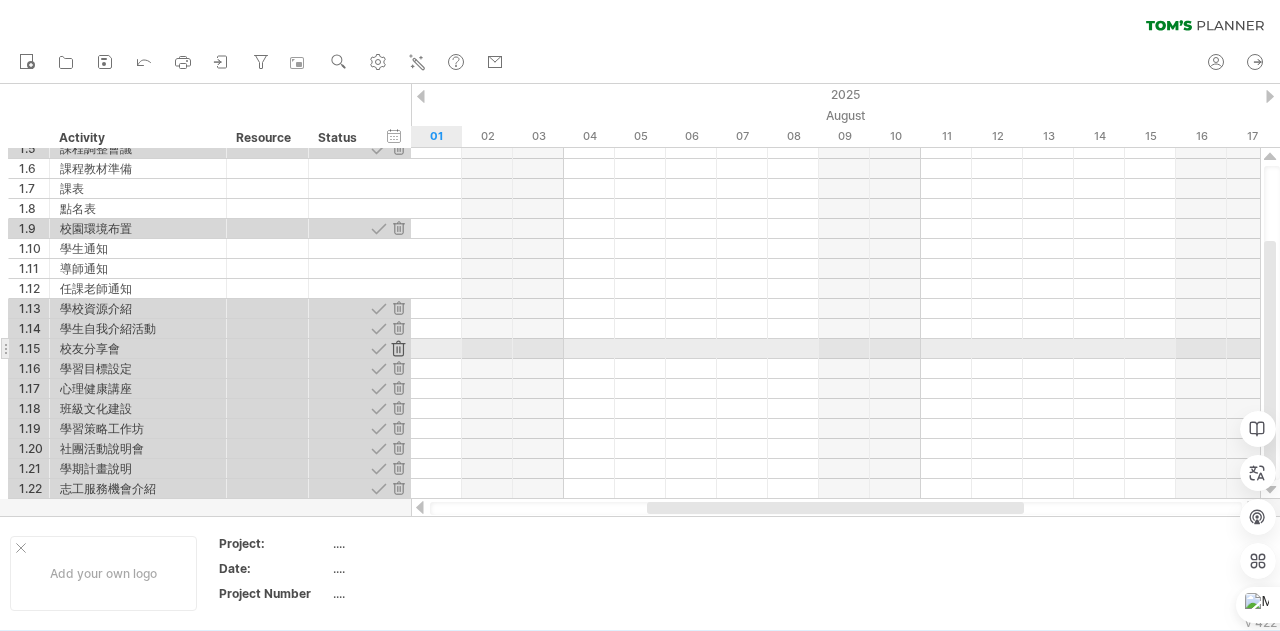 click at bounding box center [398, 348] 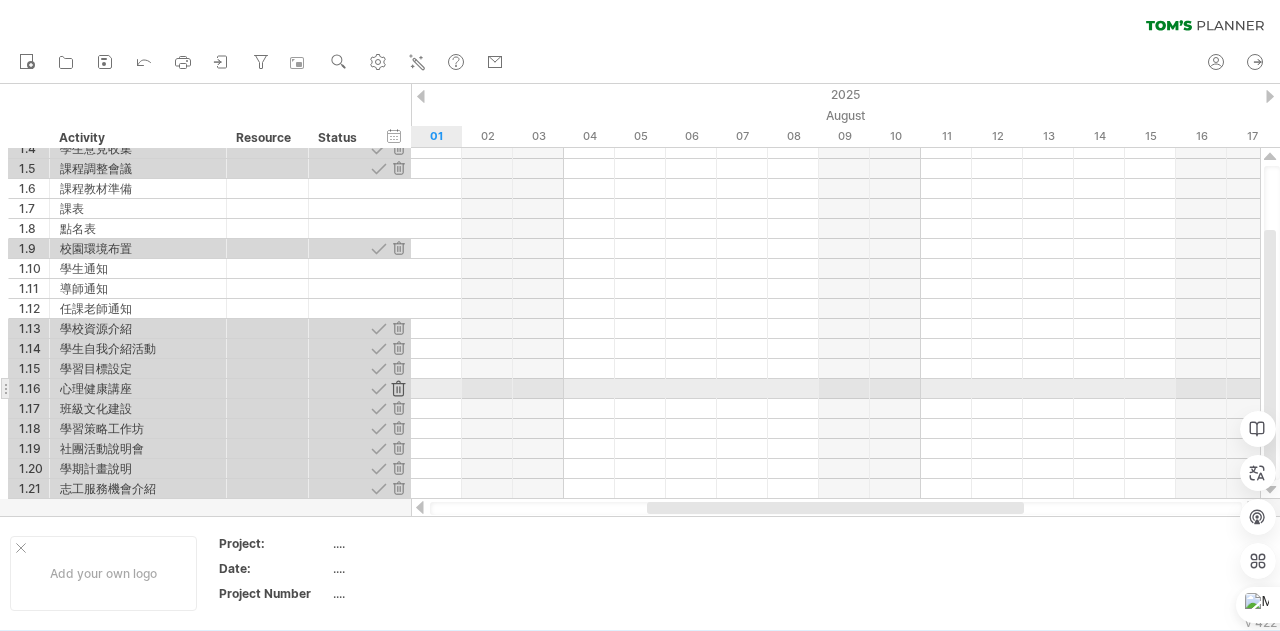 click at bounding box center (398, 388) 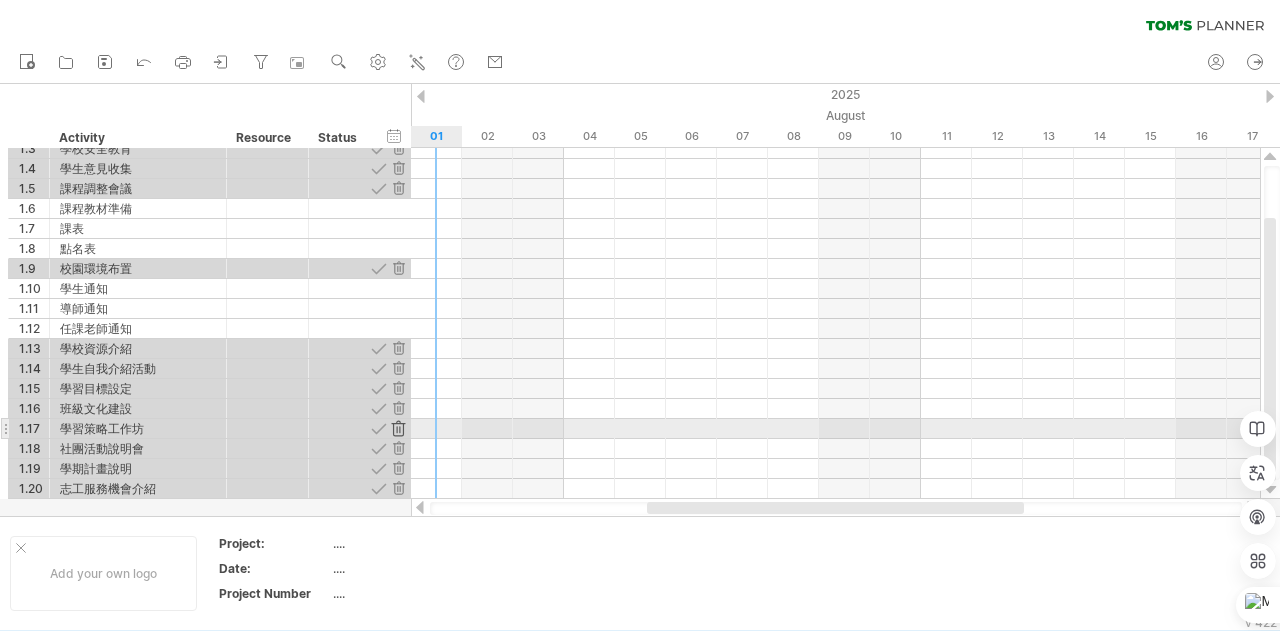 click at bounding box center (398, 428) 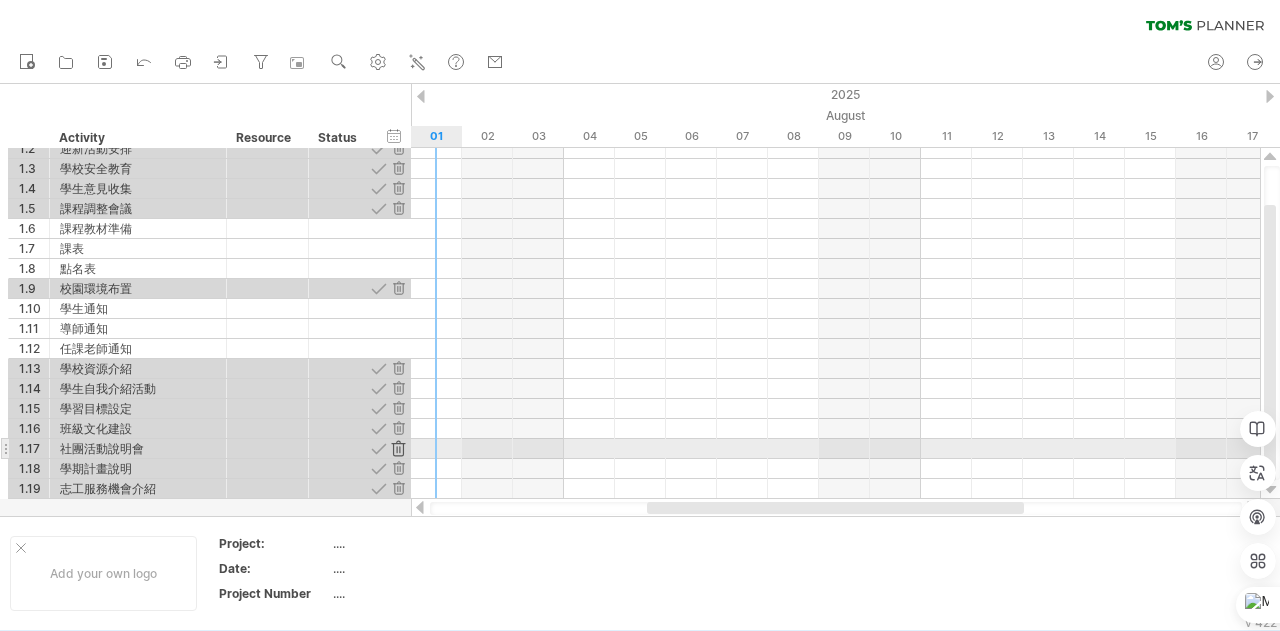 click at bounding box center [398, 448] 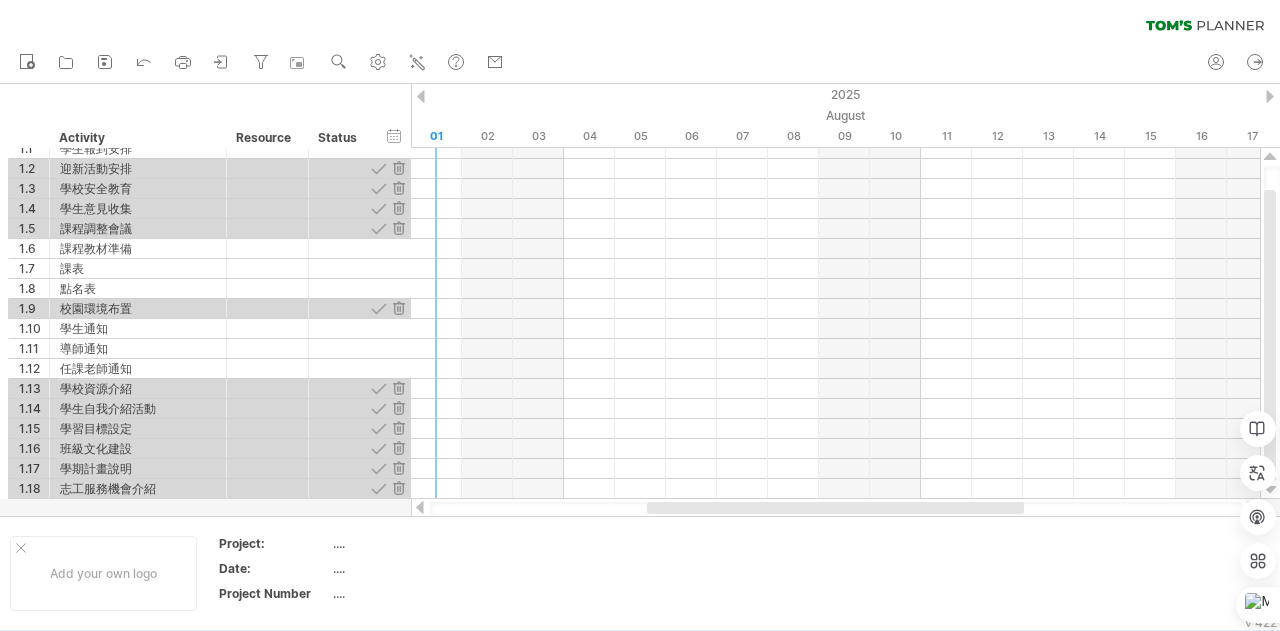 click on "new" at bounding box center (640, 63) 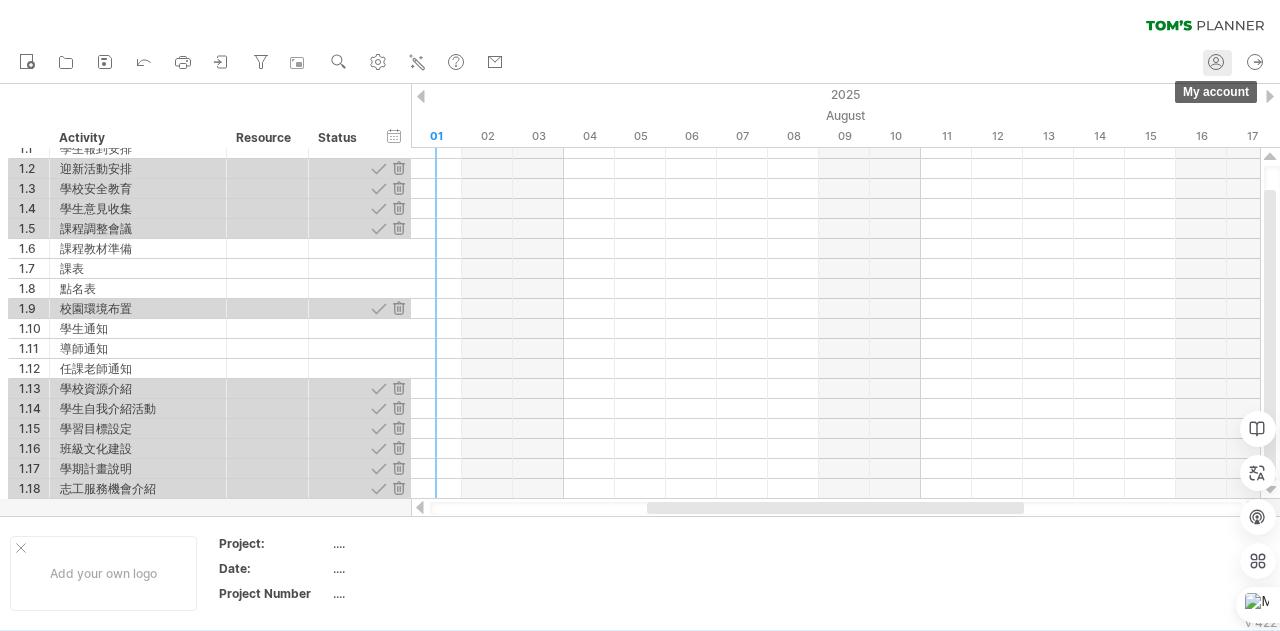 click 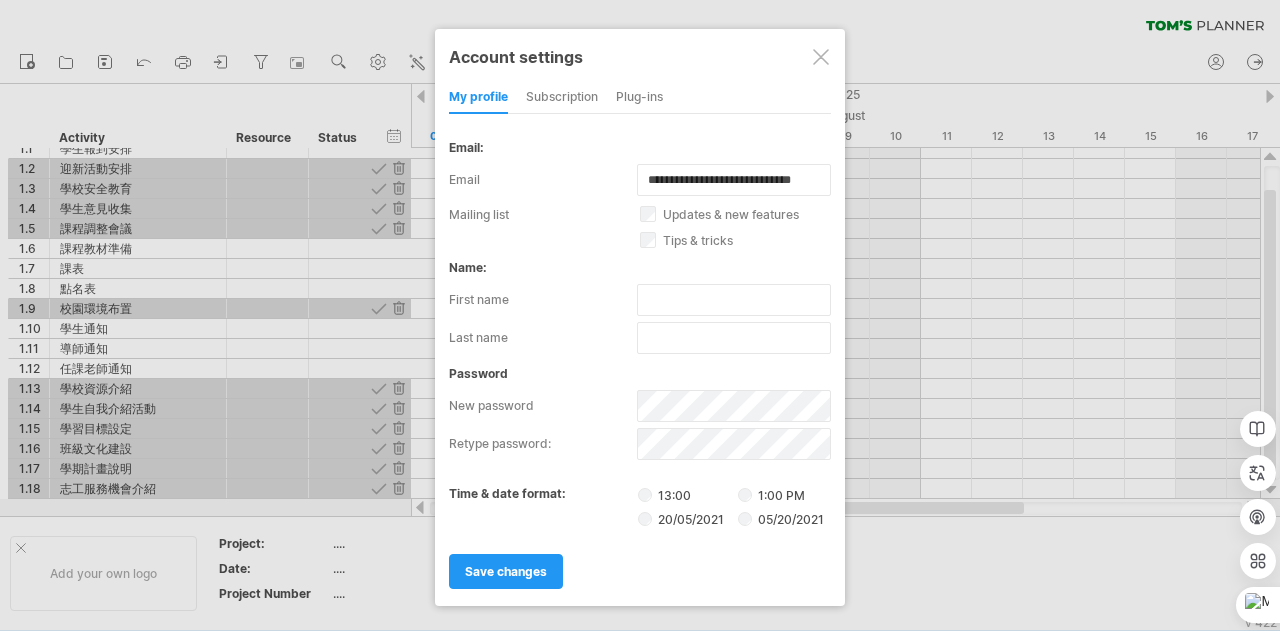 click at bounding box center [640, 315] 